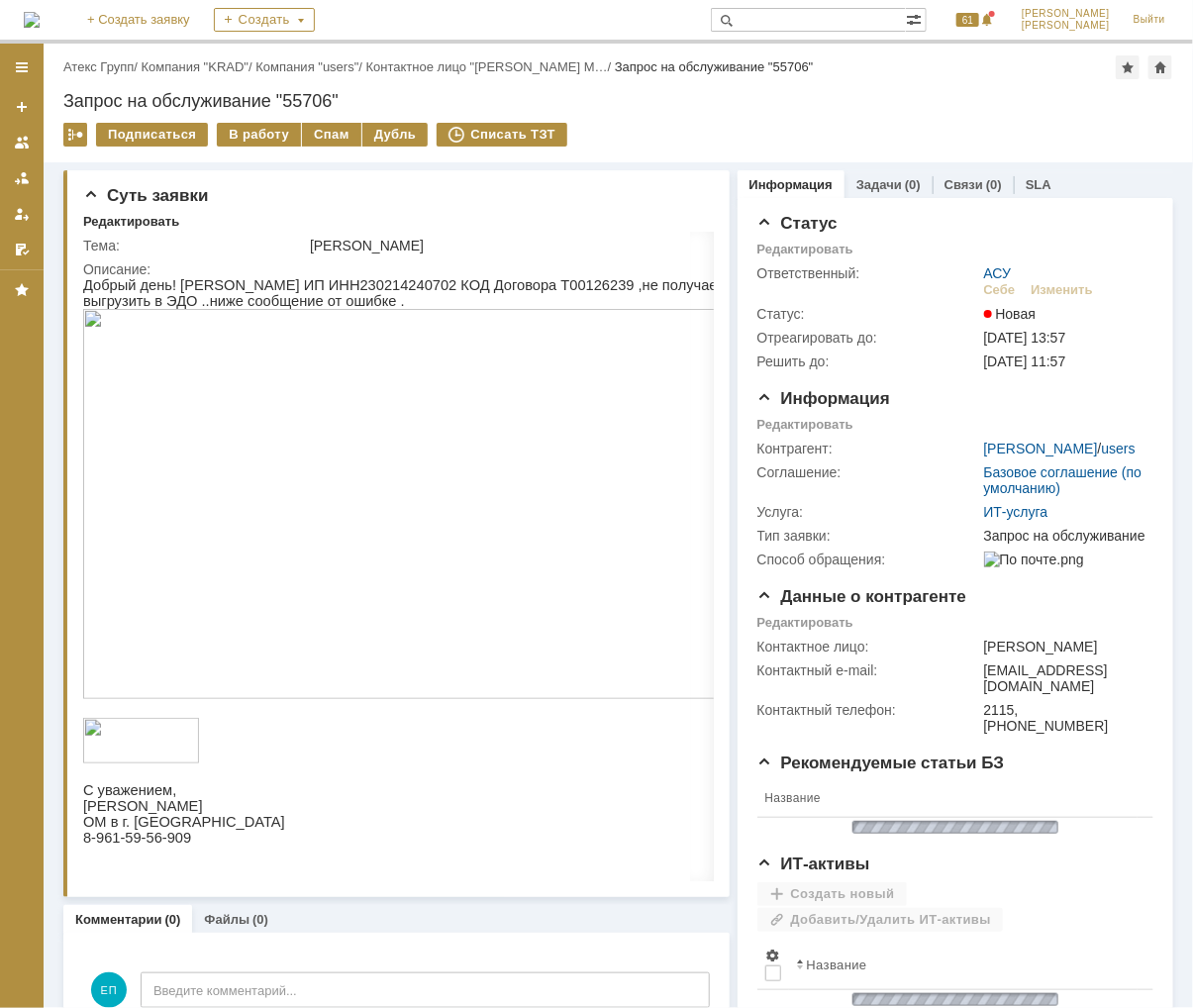 scroll, scrollTop: 0, scrollLeft: 0, axis: both 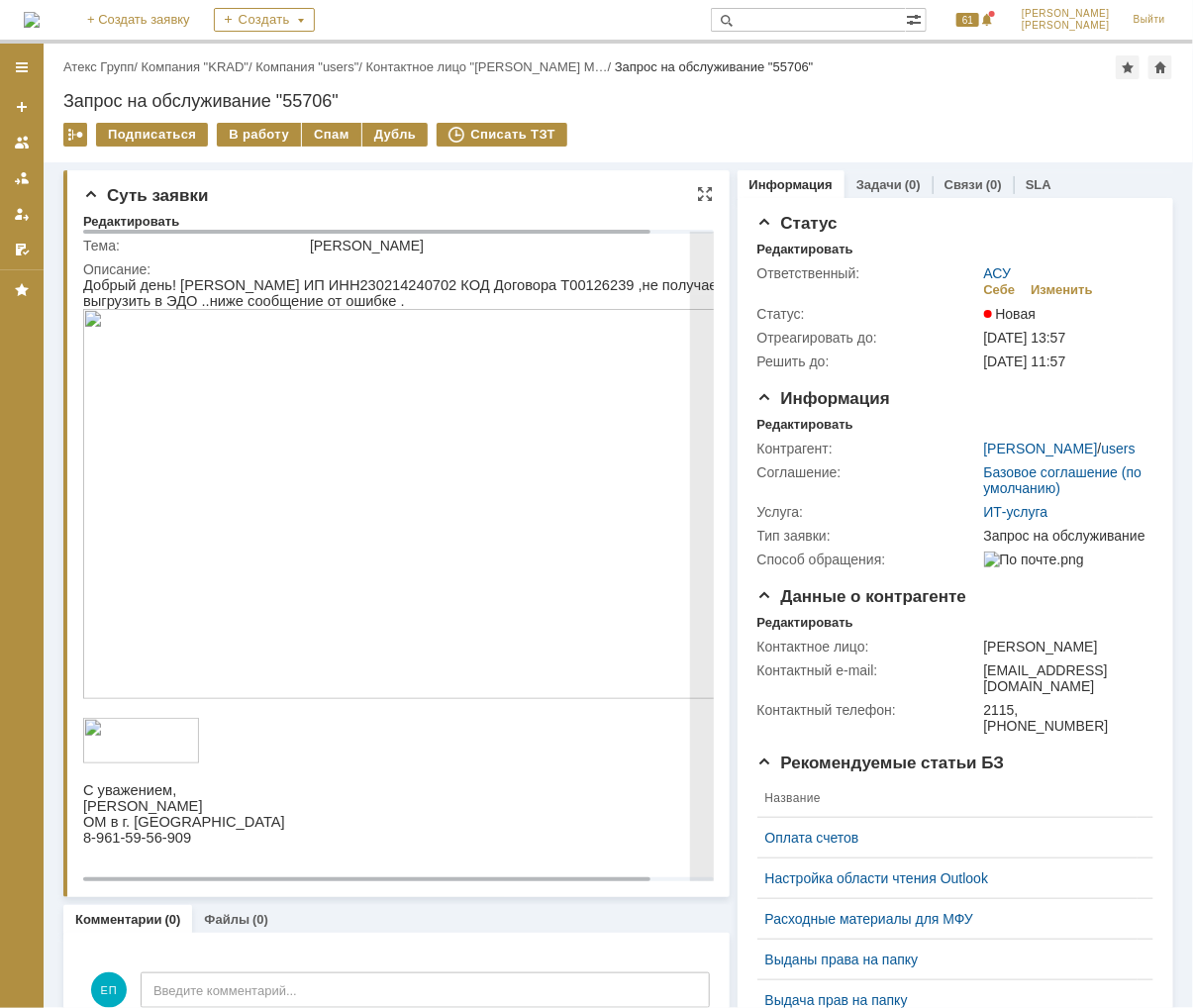 click at bounding box center (429, 503) 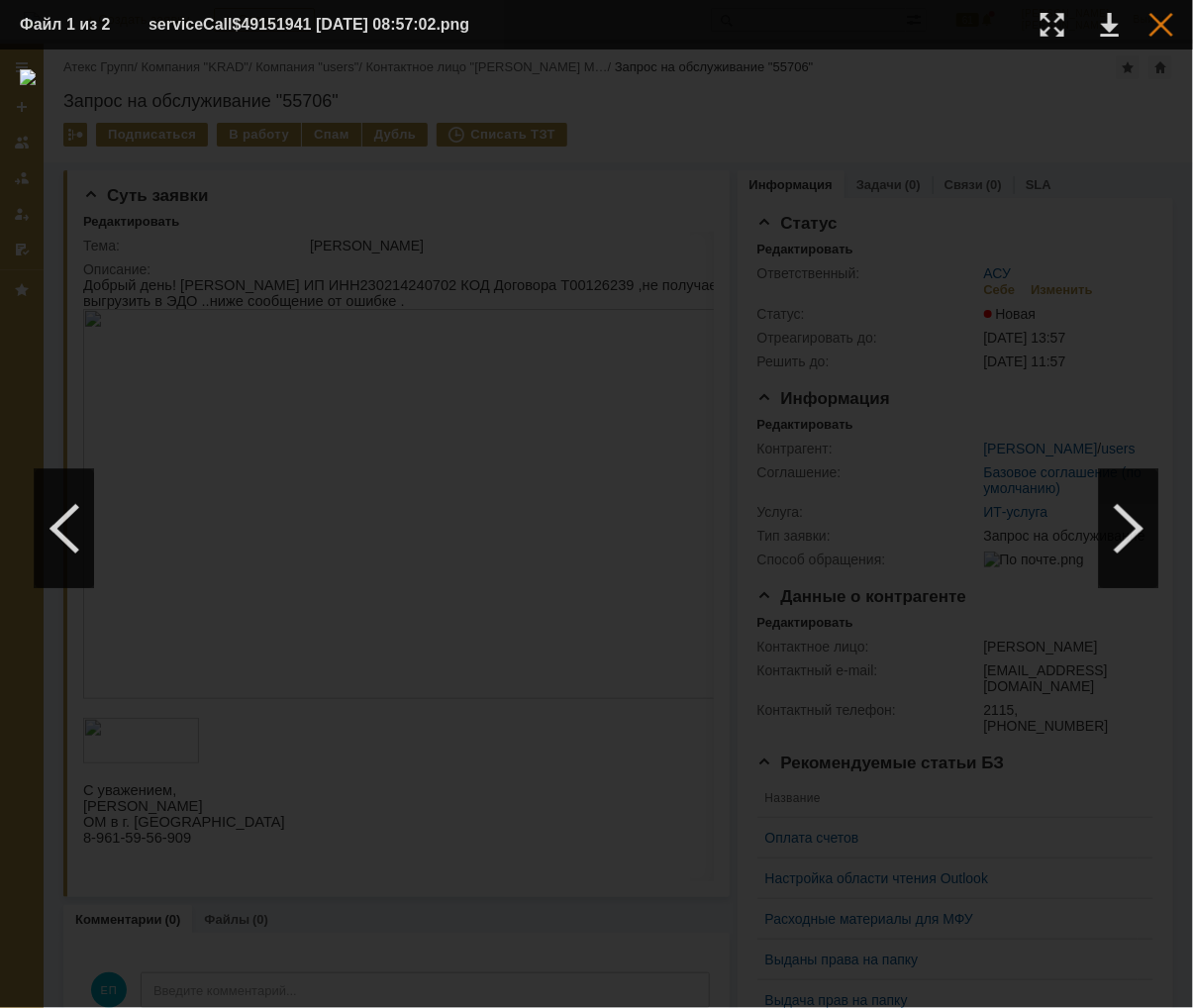 click at bounding box center [1161, 25] 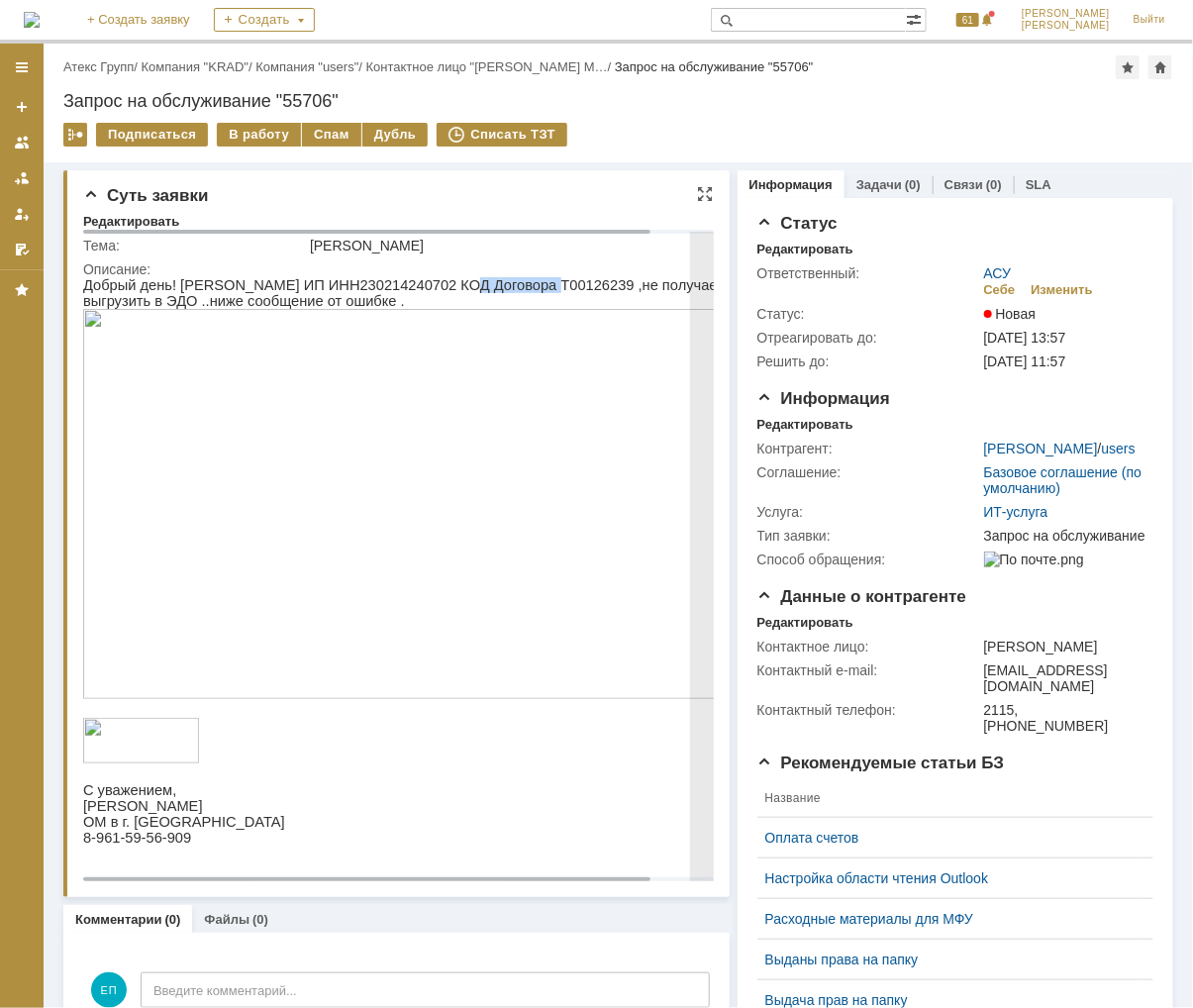 drag, startPoint x: 421, startPoint y: 281, endPoint x: 503, endPoint y: 282, distance: 82.0061 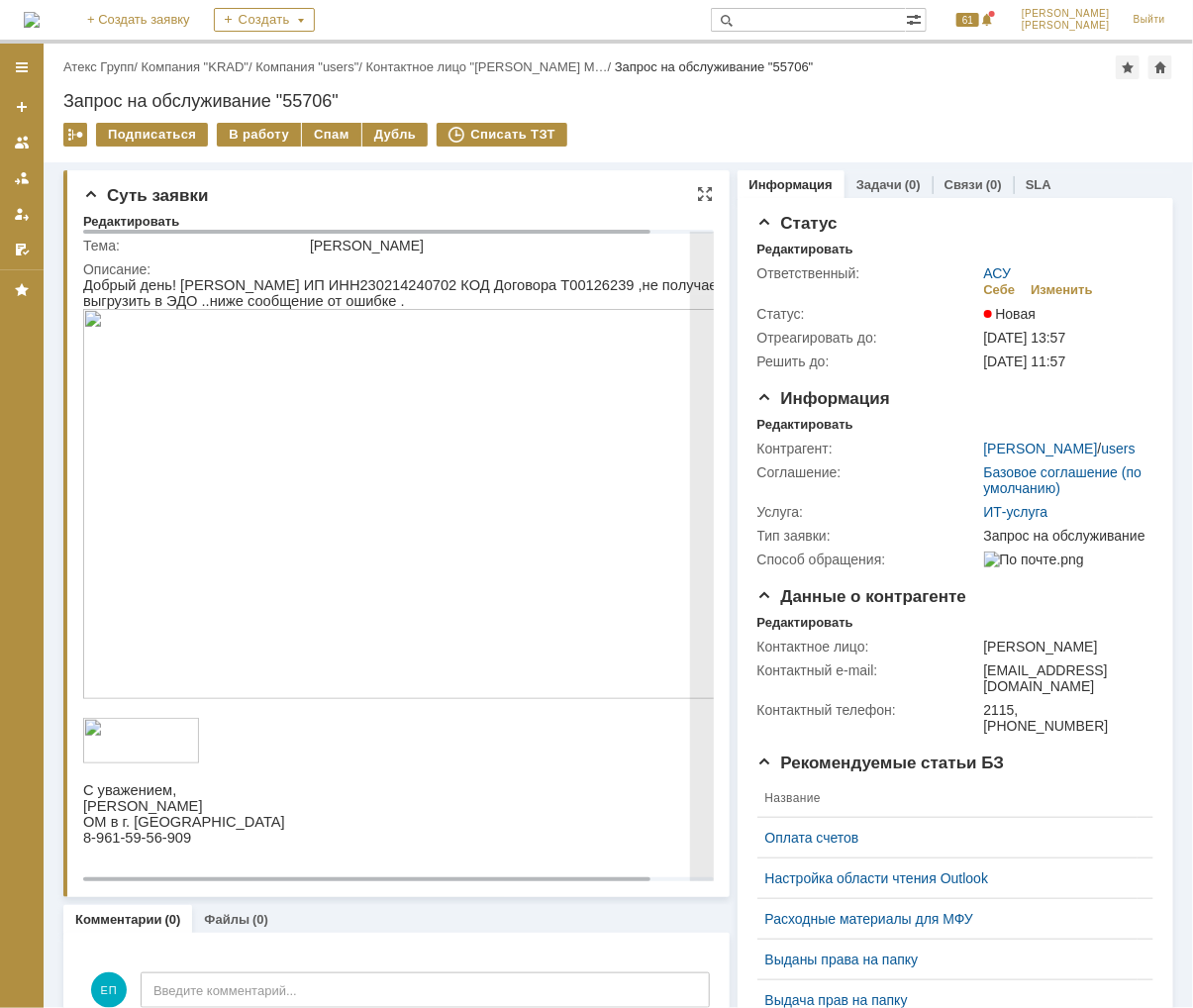 click on "Добрый день! [PERSON_NAME] ИП ИНН230214240702 КОД Договора Т00126239 ,не получается выгрузить в ЭДО ..ниже сообщение от ошибке ." at bounding box center [410, 292] 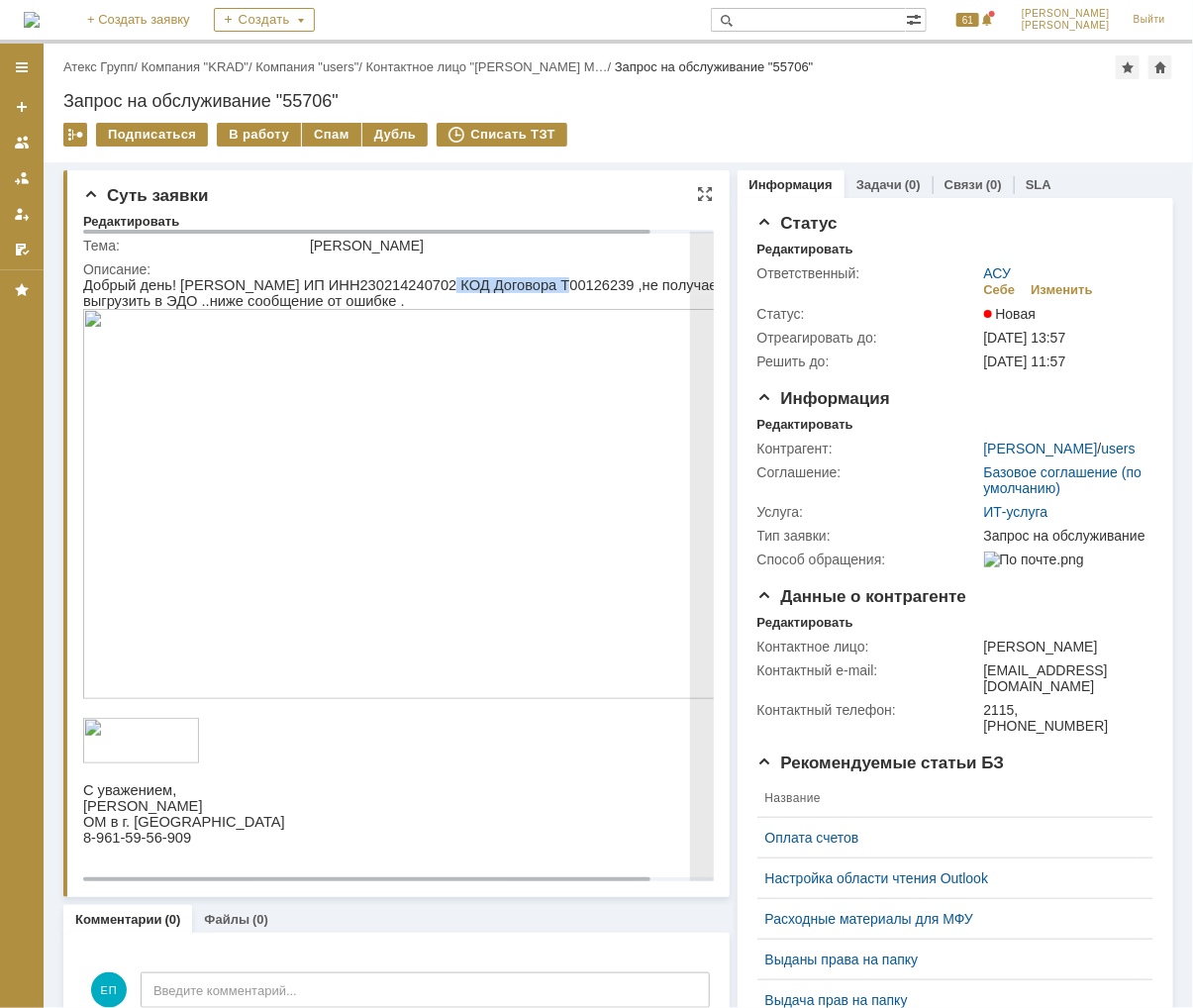 drag, startPoint x: 418, startPoint y: 281, endPoint x: 458, endPoint y: 281, distance: 40 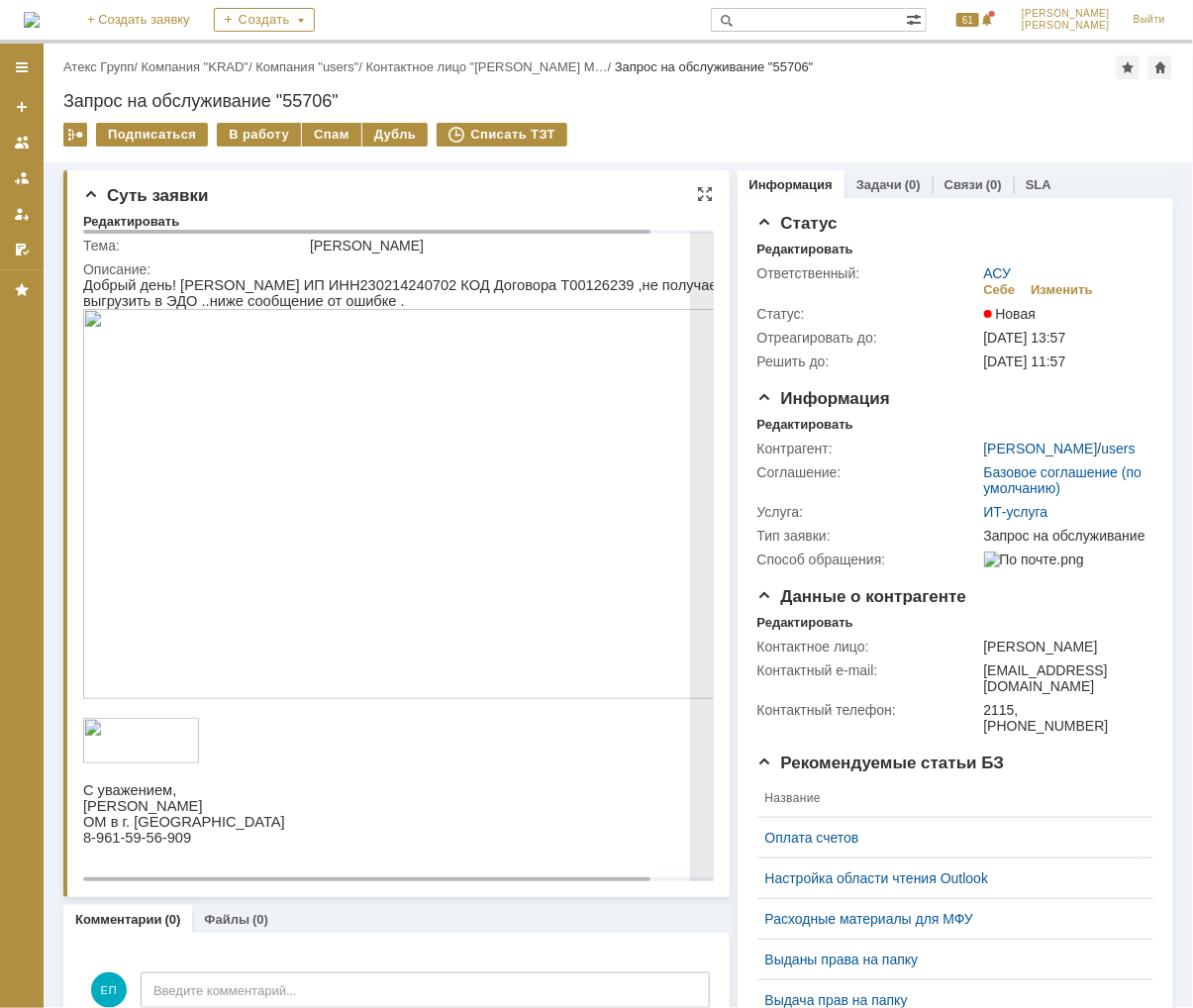click on "Добрый день! [PERSON_NAME] ИП ИНН230214240702 КОД Договора Т00126239 ,не получается выгрузить в ЭДО ..ниже сообщение от ошибке ." at bounding box center [410, 292] 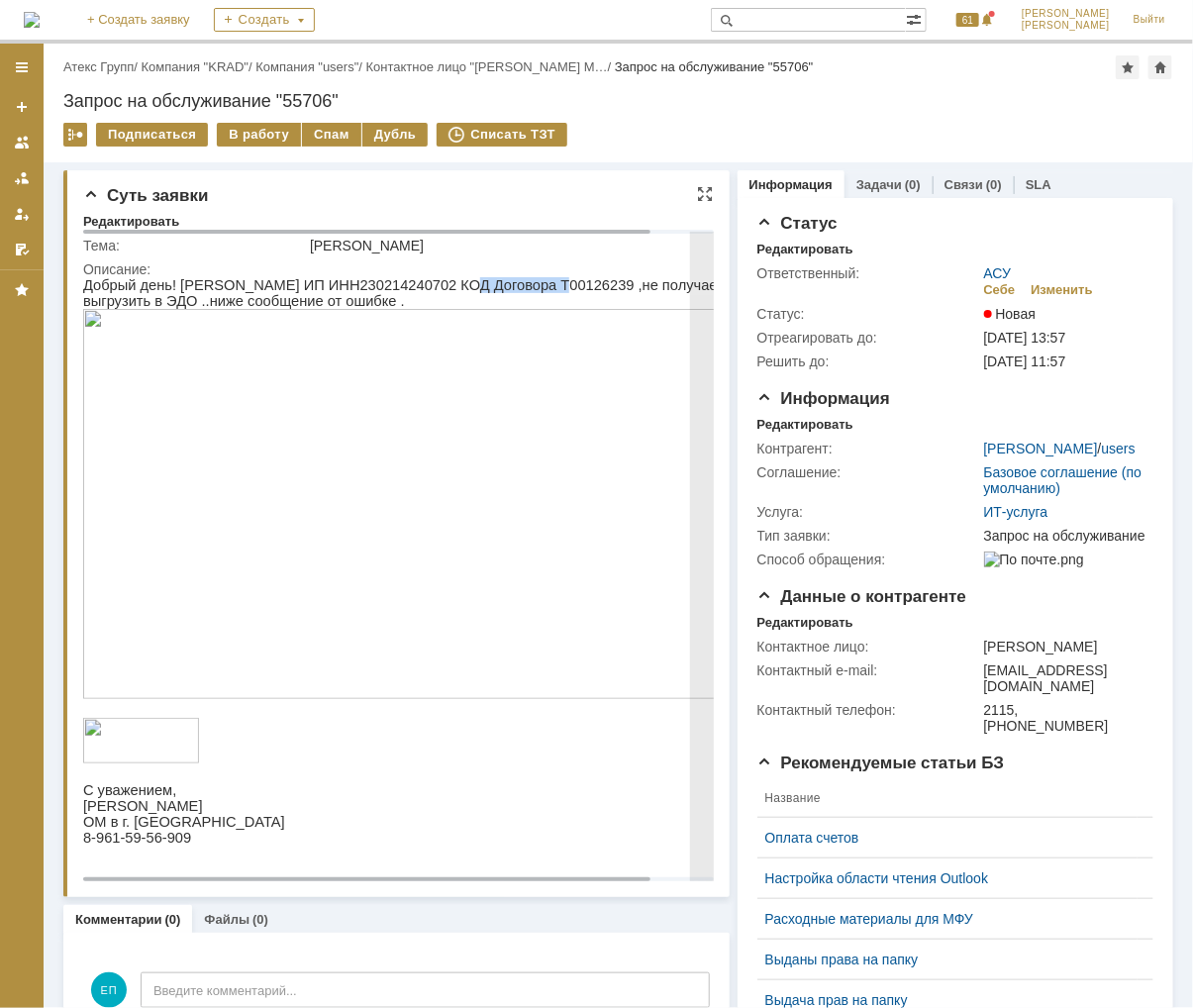 drag, startPoint x: 417, startPoint y: 281, endPoint x: 504, endPoint y: 281, distance: 87 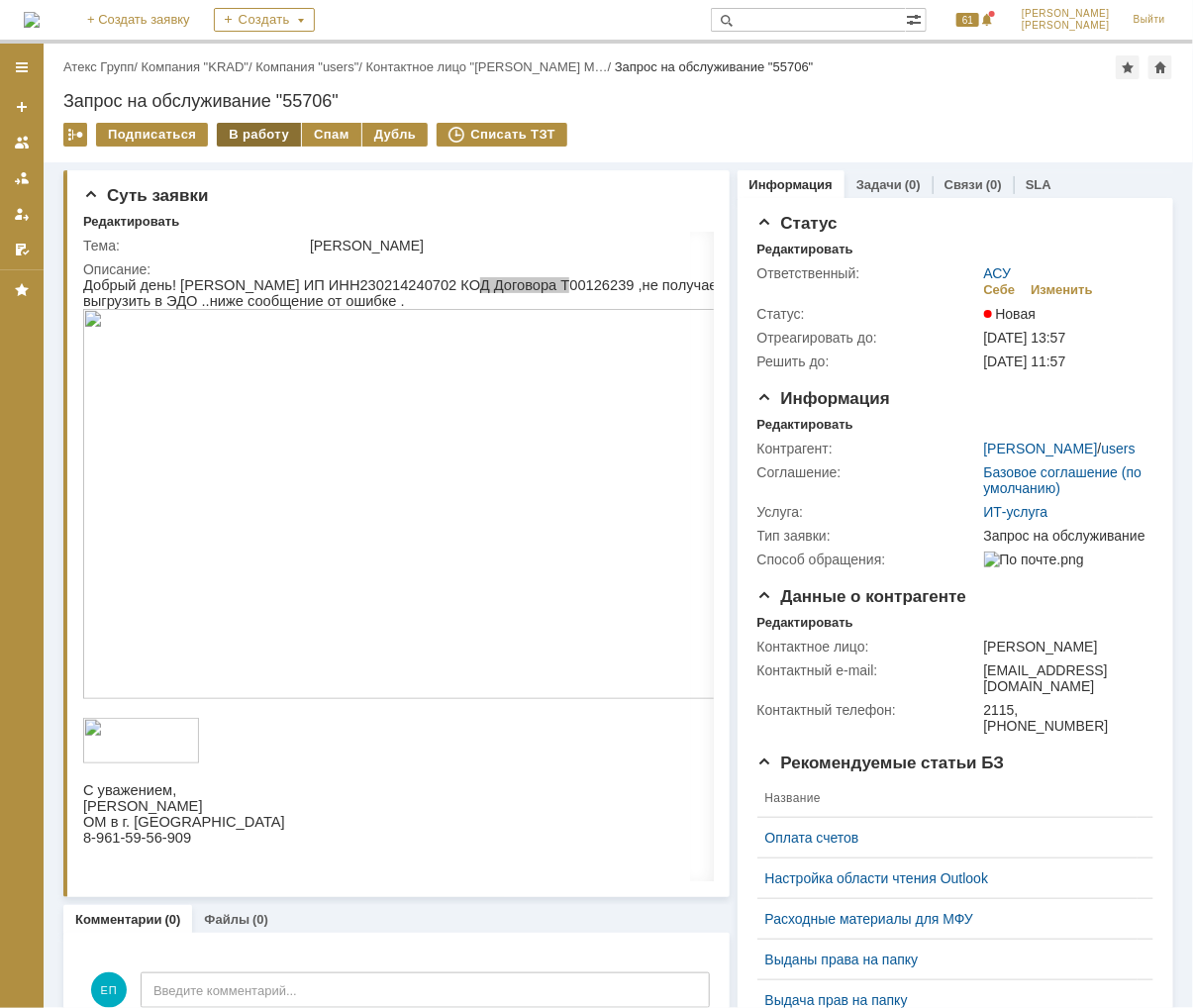 click on "В работу" at bounding box center (258, 135) 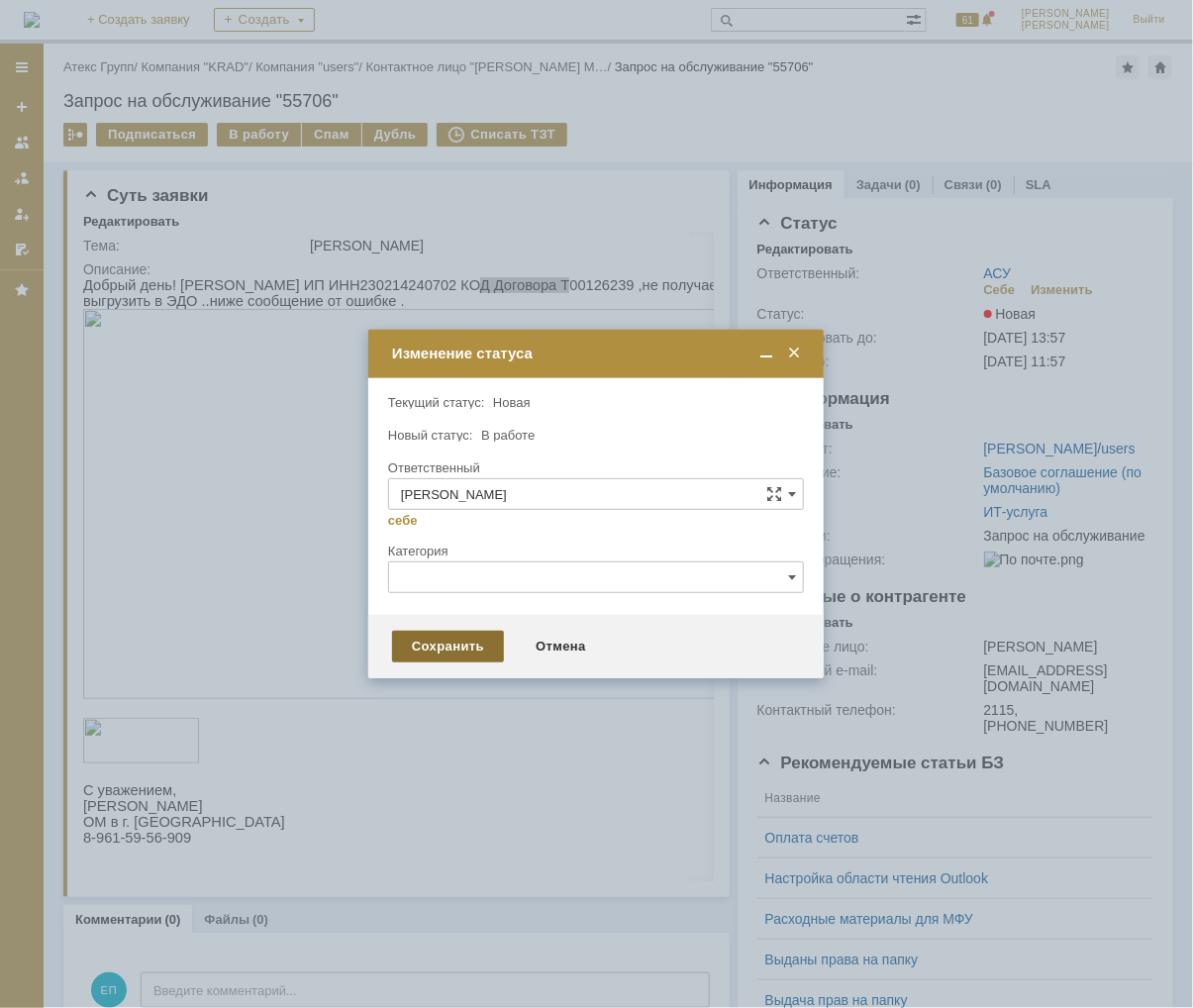 click on "Сохранить" at bounding box center [447, 647] 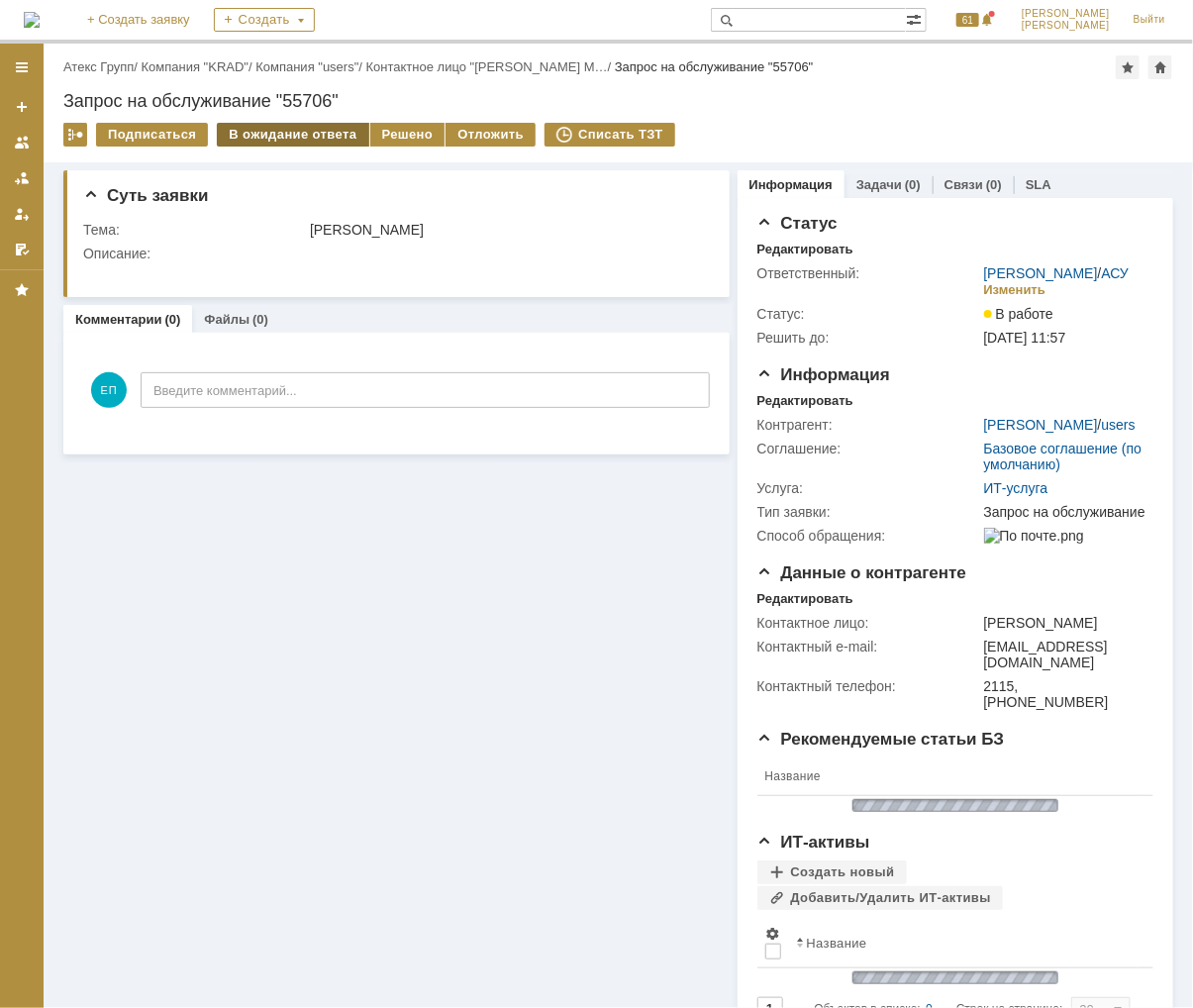 scroll, scrollTop: 0, scrollLeft: 0, axis: both 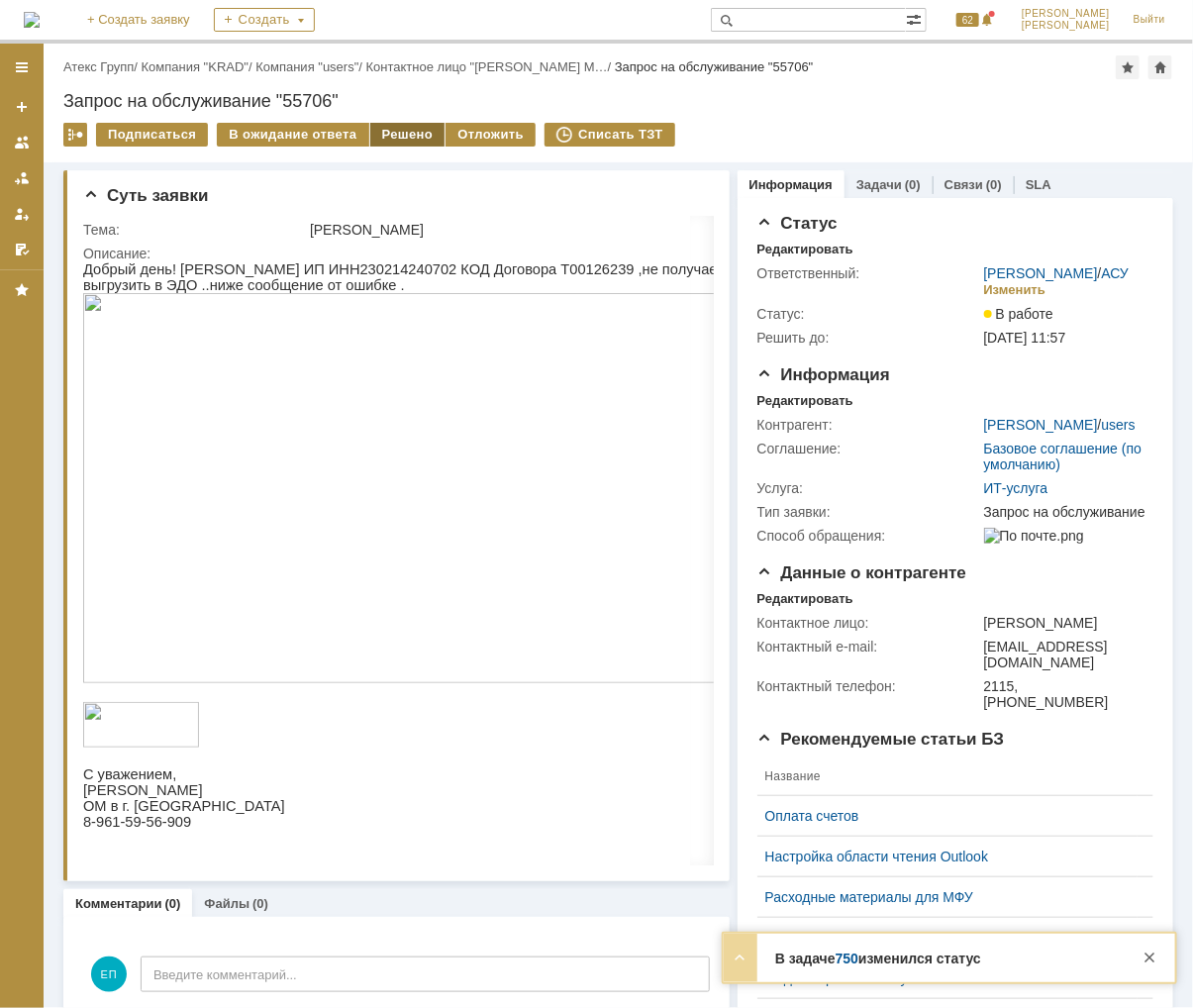 click on "Решено" at bounding box center (408, 135) 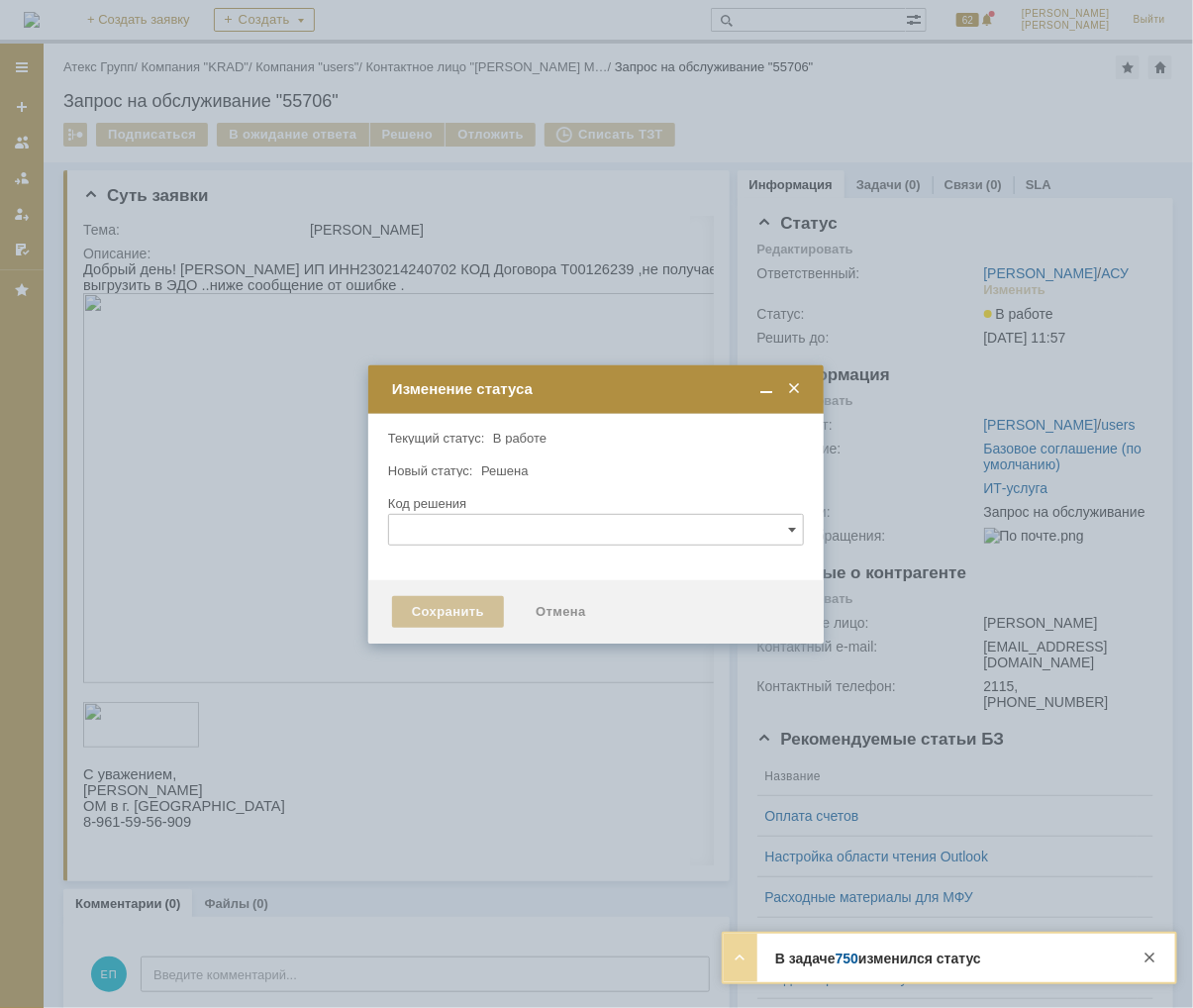 type 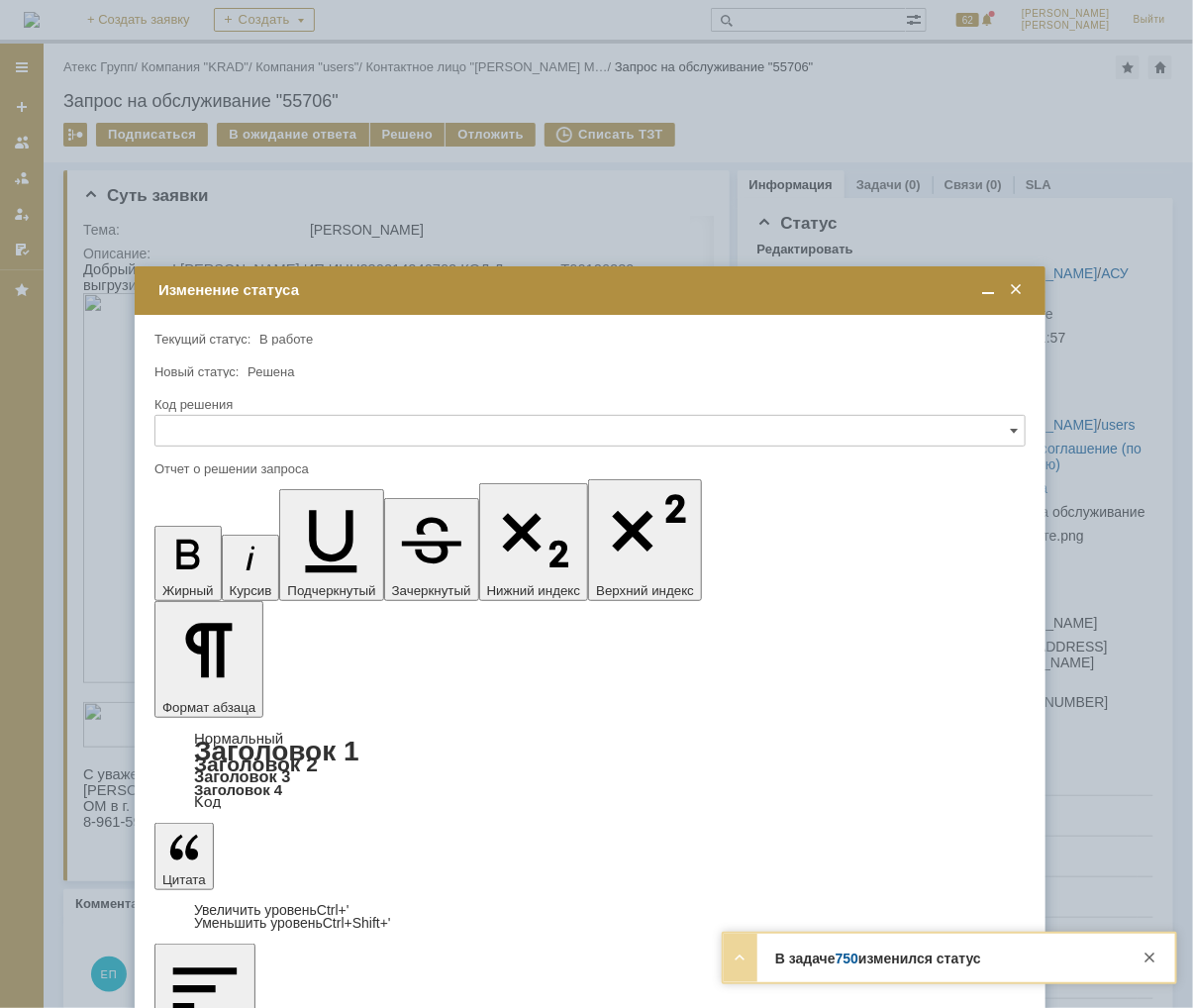 scroll, scrollTop: 0, scrollLeft: 0, axis: both 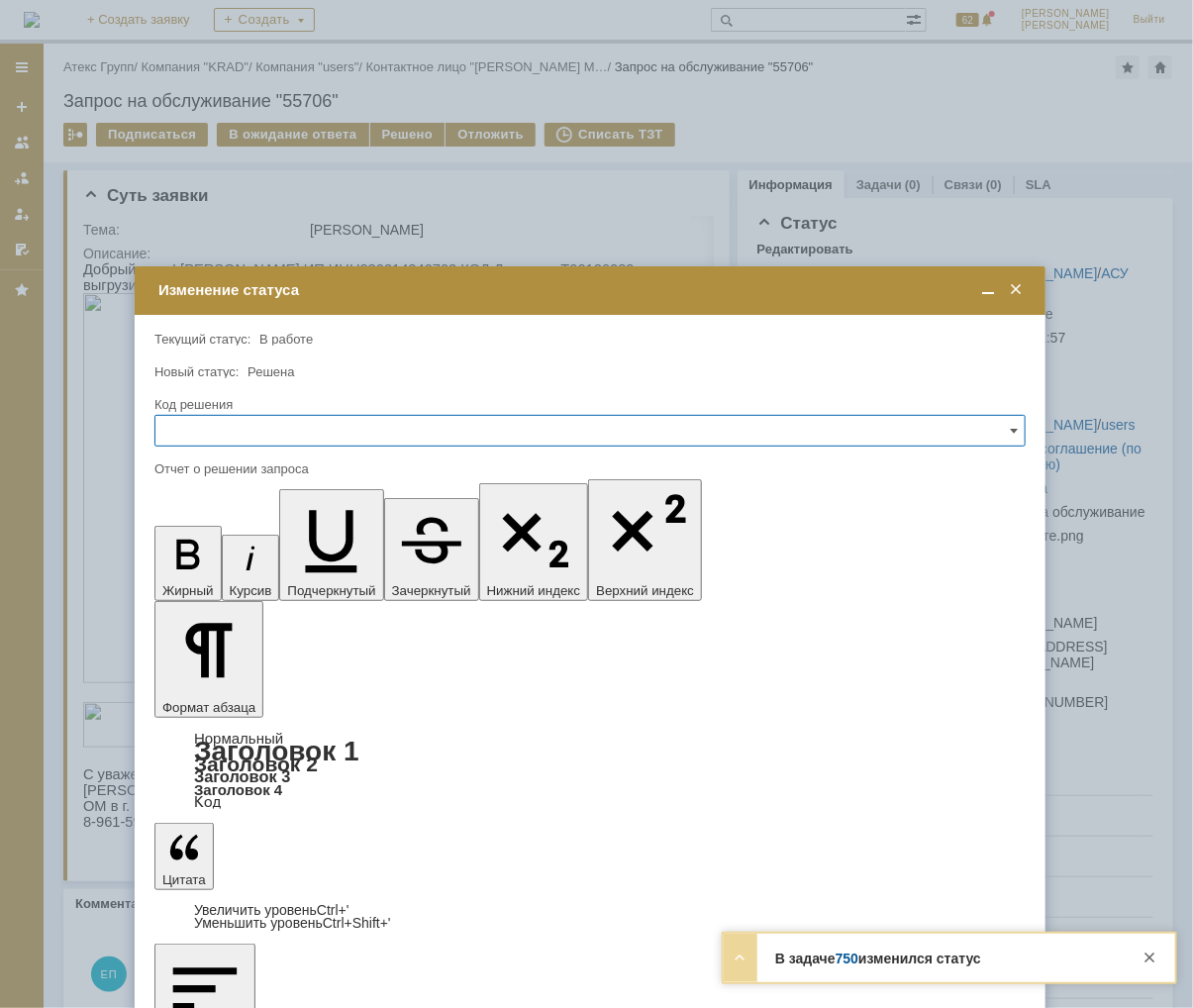 click at bounding box center [315, 5782] 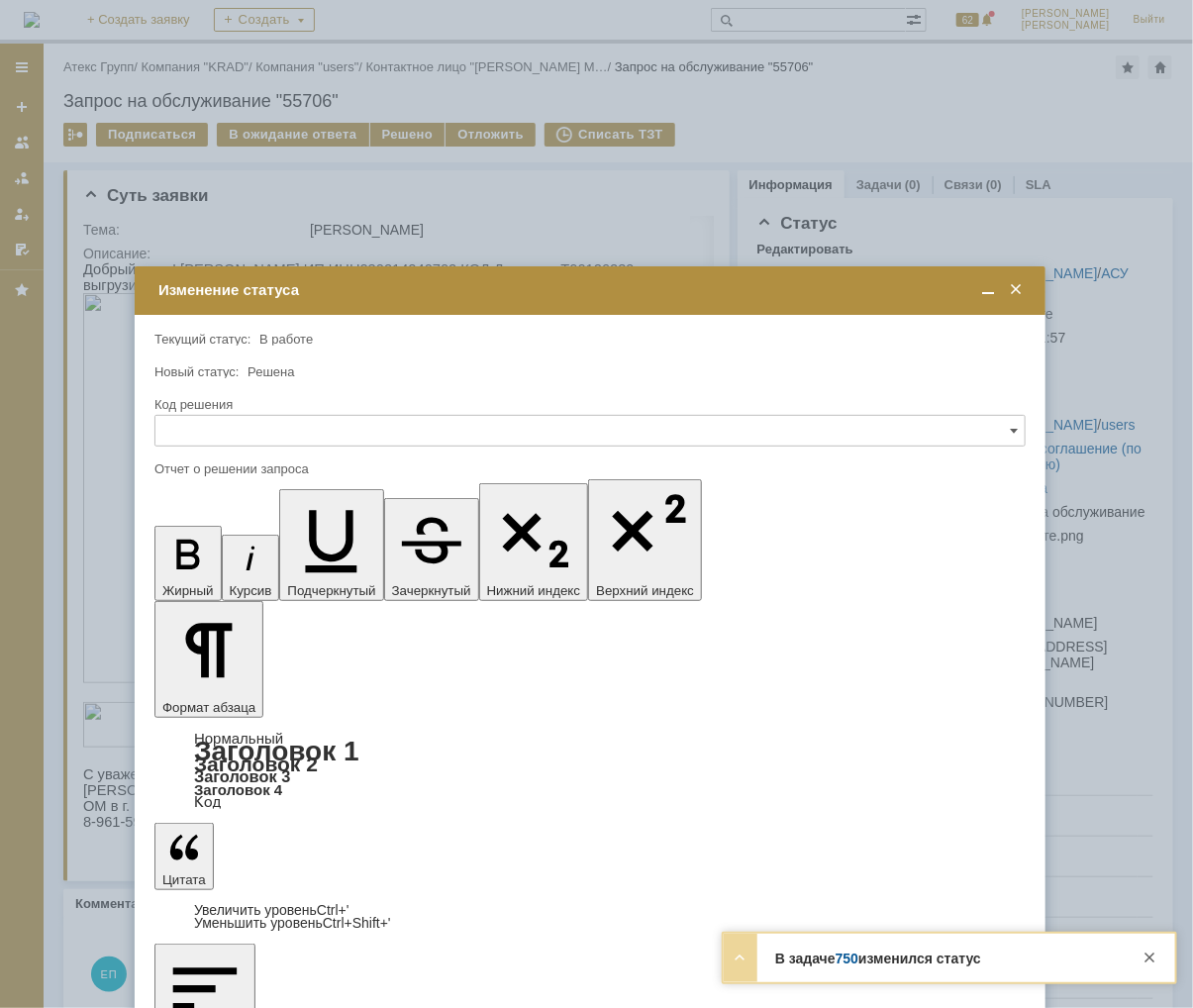 click on "Сохранить" at bounding box center (214, 1228) 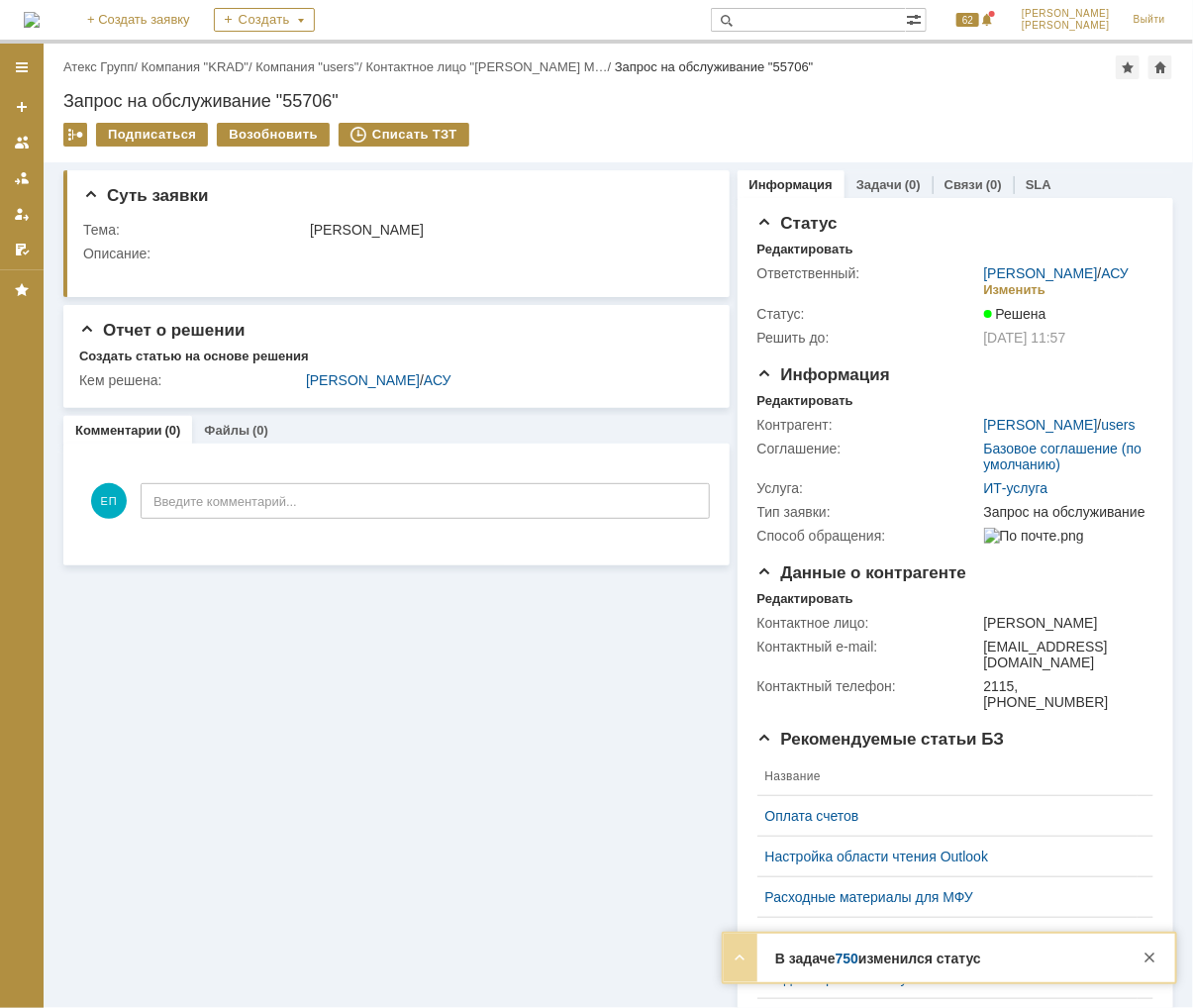 scroll, scrollTop: 0, scrollLeft: 0, axis: both 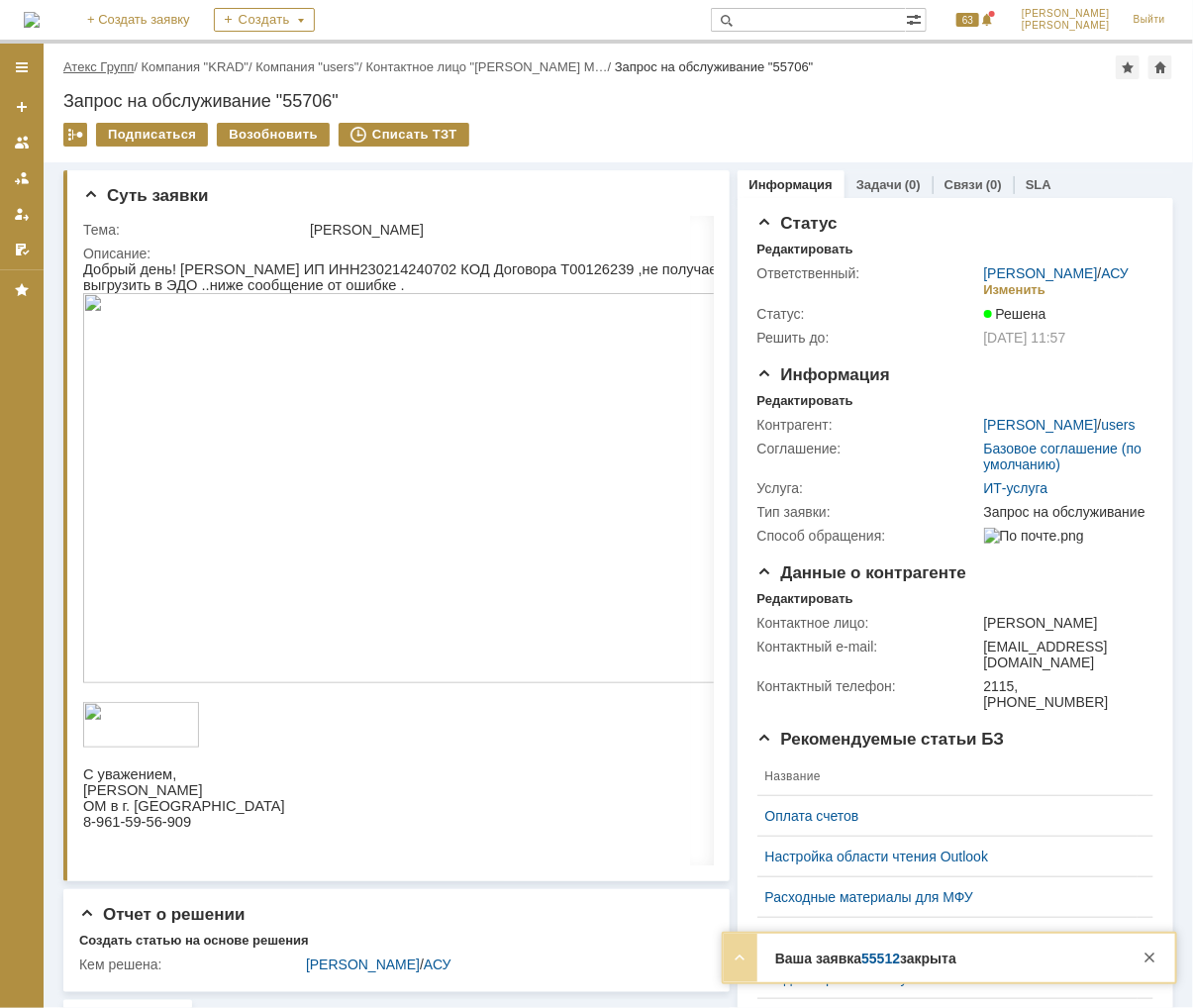 click on "Атекс Групп" at bounding box center [98, 66] 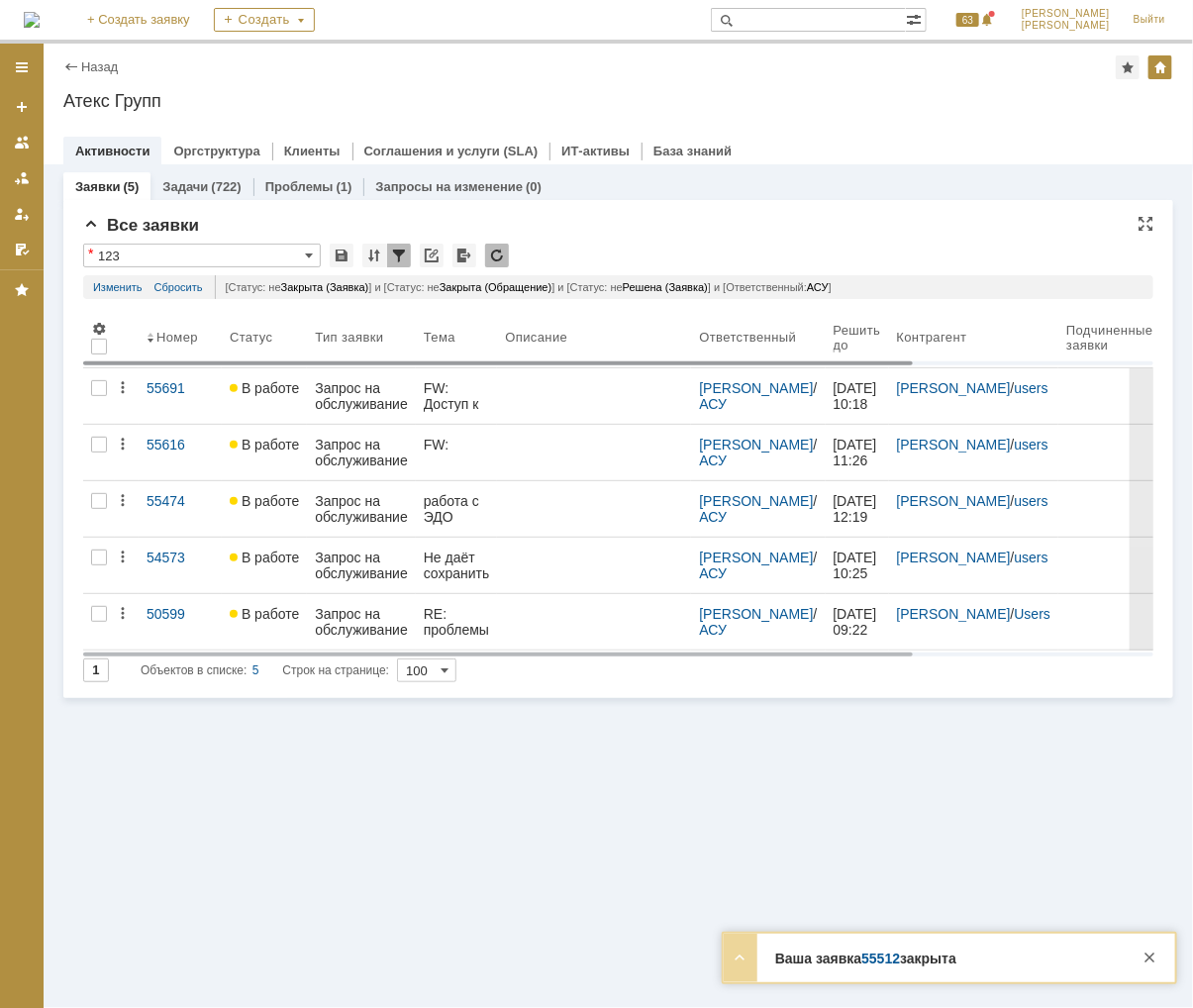 scroll, scrollTop: 0, scrollLeft: 0, axis: both 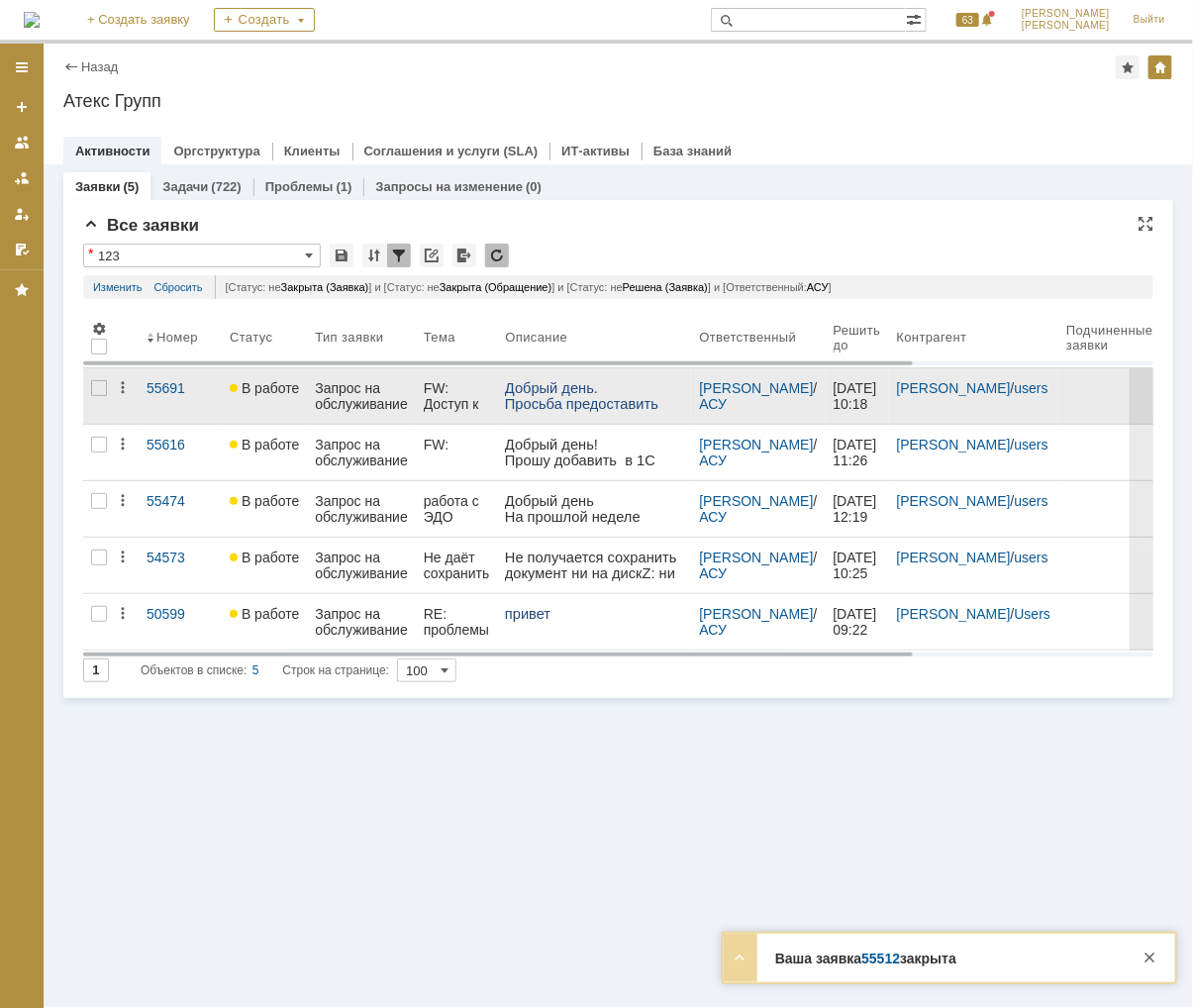click on "Просьба предоставить доступ [PERSON_NAME] к просмотру всех ЗНП и заведению:" at bounding box center (589, 427) 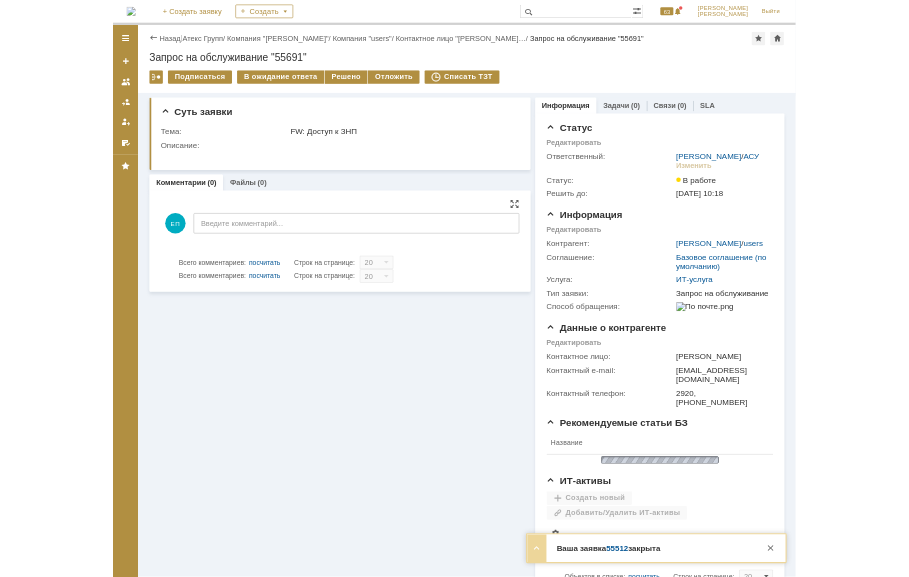 scroll, scrollTop: 0, scrollLeft: 0, axis: both 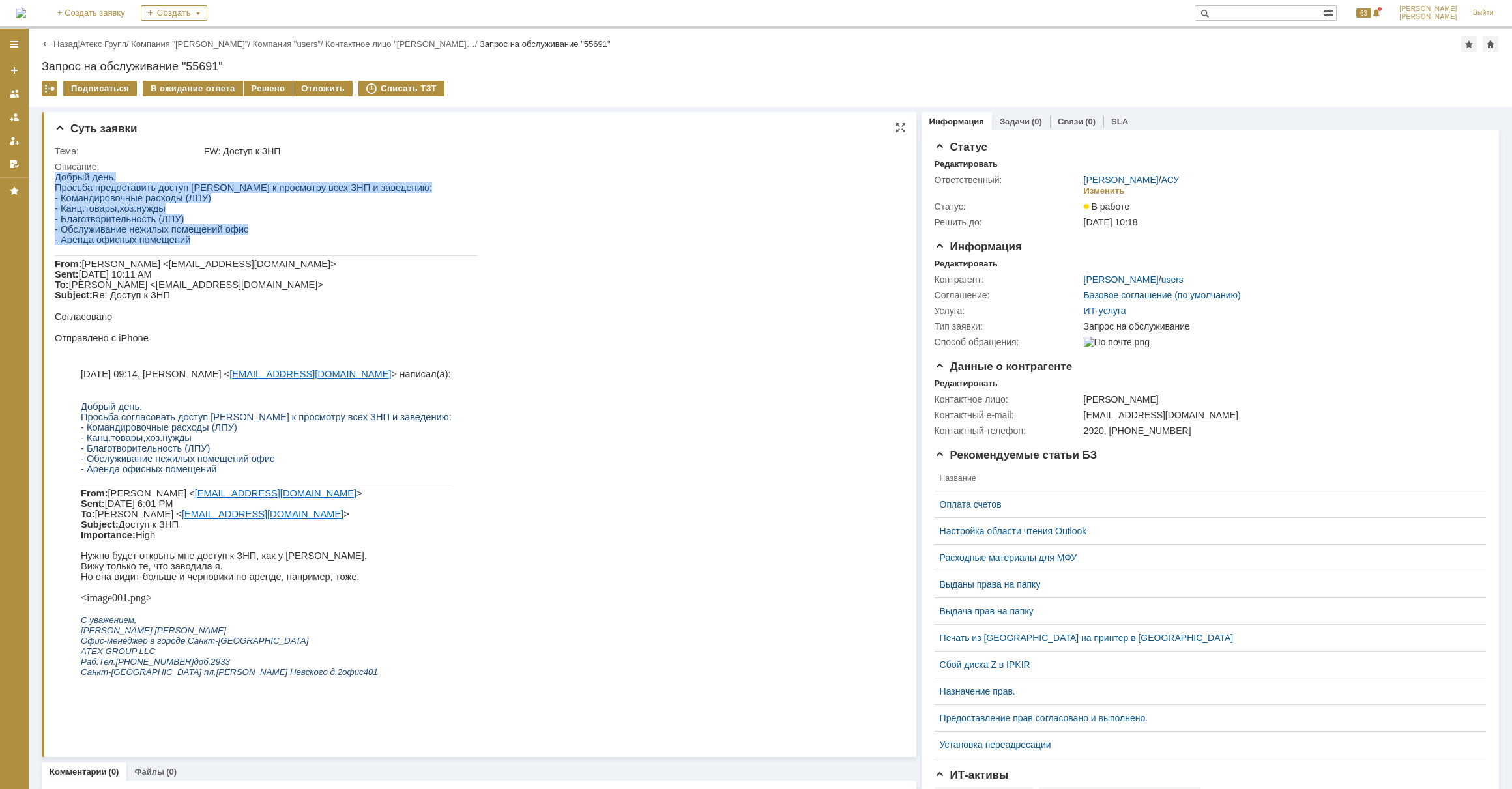 drag, startPoint x: 214, startPoint y: 244, endPoint x: -3, endPoint y: 197, distance: 222.03153 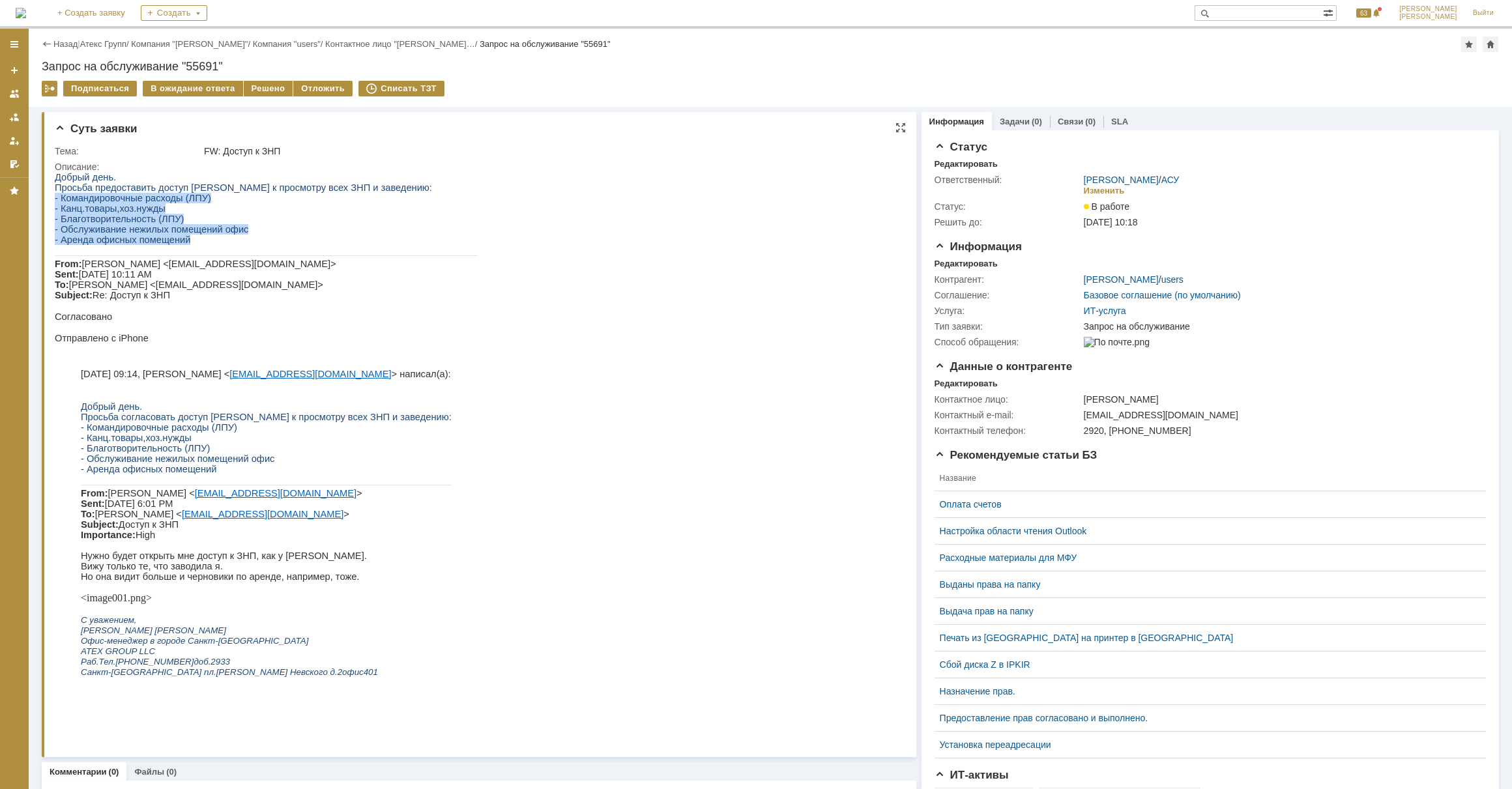 drag, startPoint x: 190, startPoint y: 241, endPoint x: 55, endPoint y: 201, distance: 140.80128 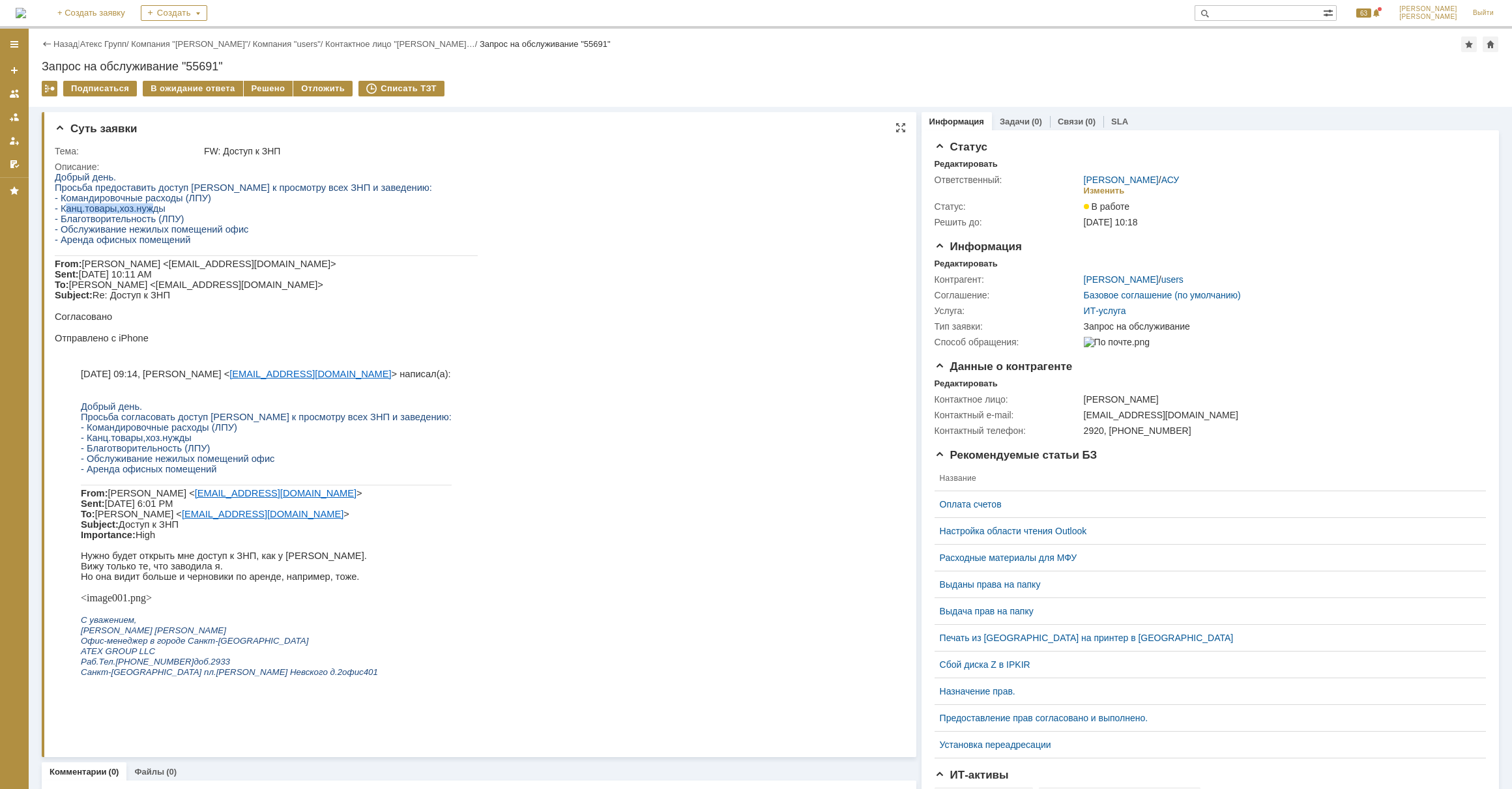 drag, startPoint x: 63, startPoint y: 210, endPoint x: 143, endPoint y: 208, distance: 80.024996 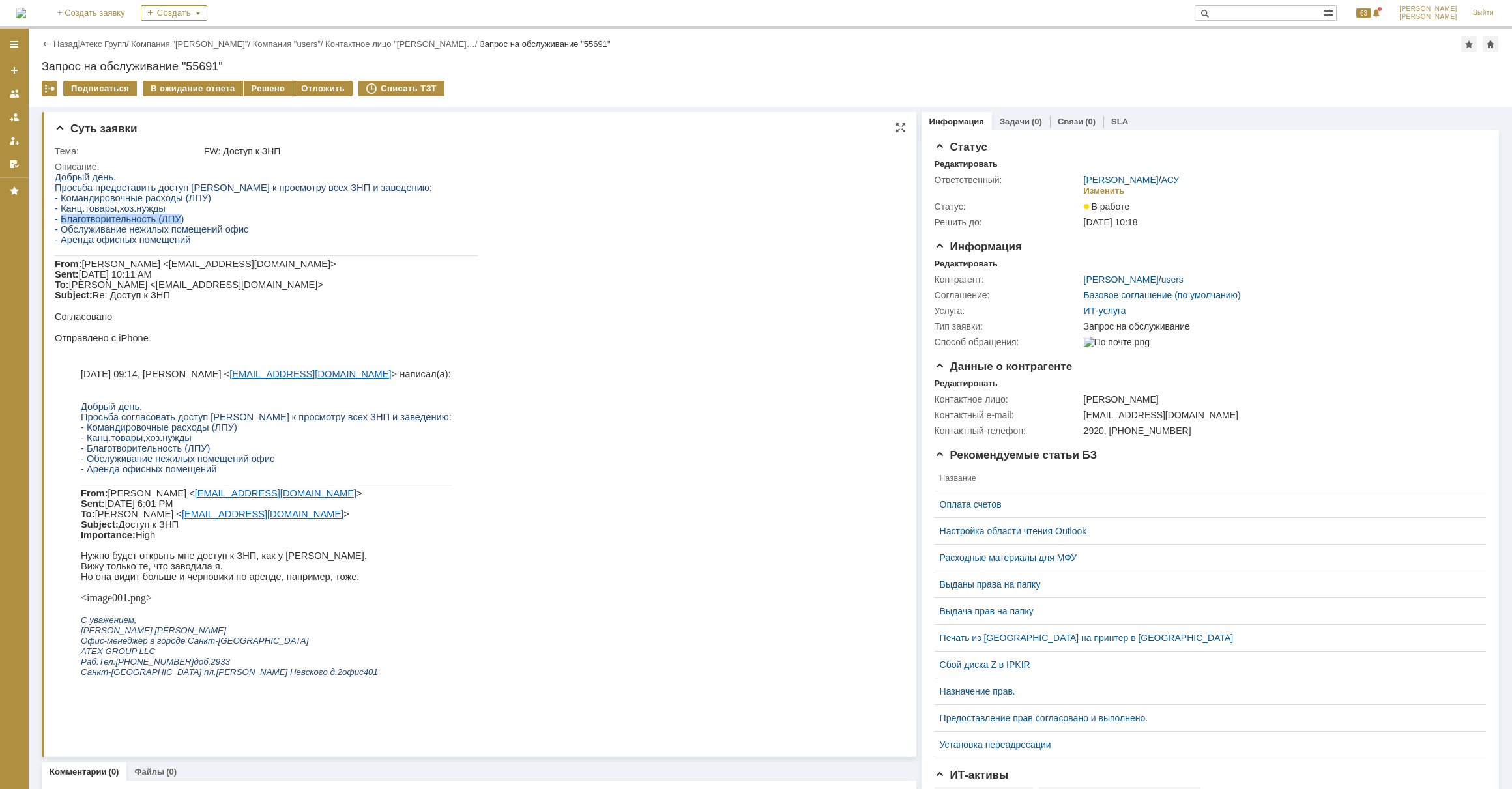drag, startPoint x: 61, startPoint y: 223, endPoint x: 166, endPoint y: 220, distance: 105.04285 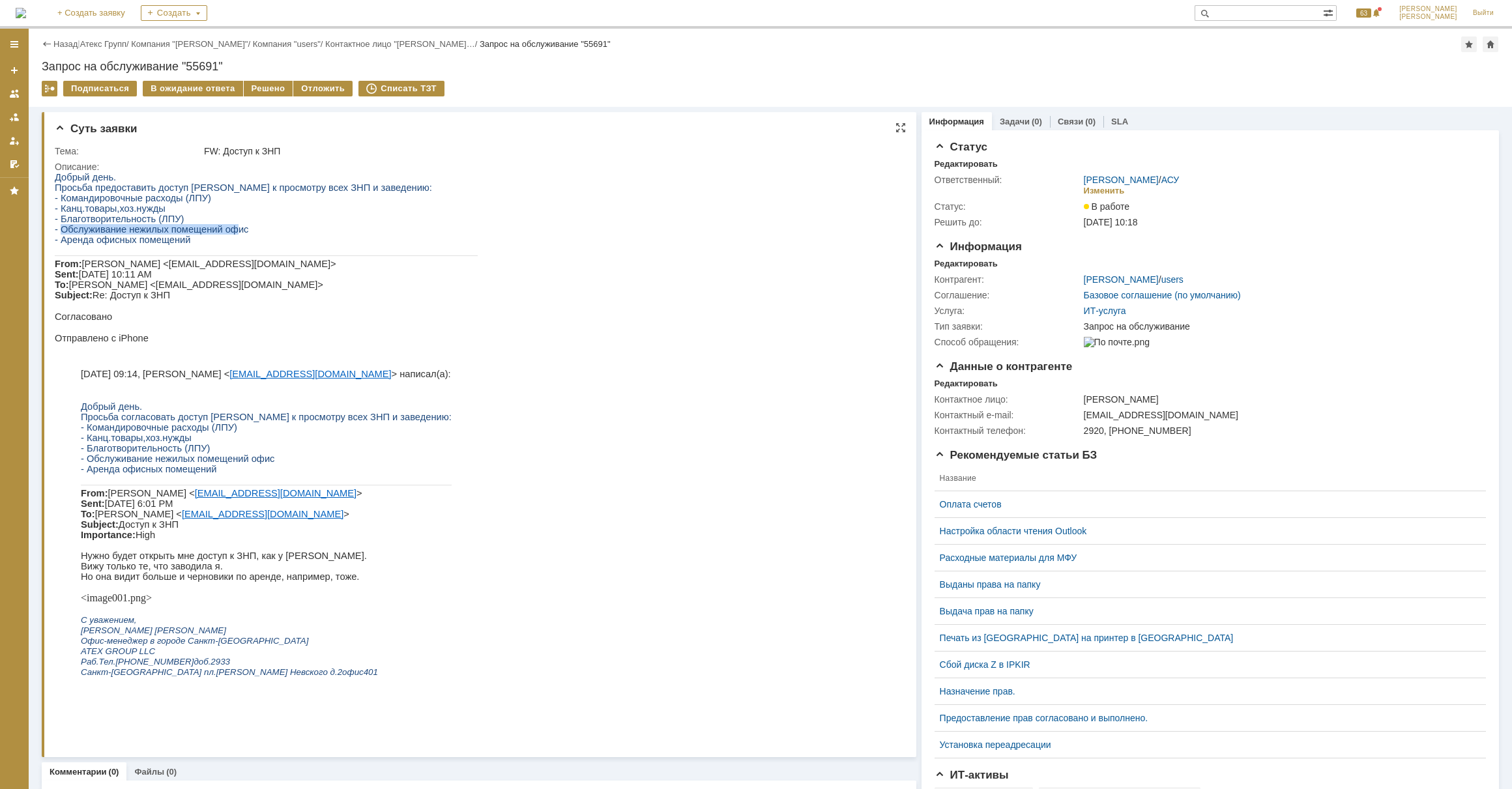 drag, startPoint x: 61, startPoint y: 233, endPoint x: 223, endPoint y: 235, distance: 162.01235 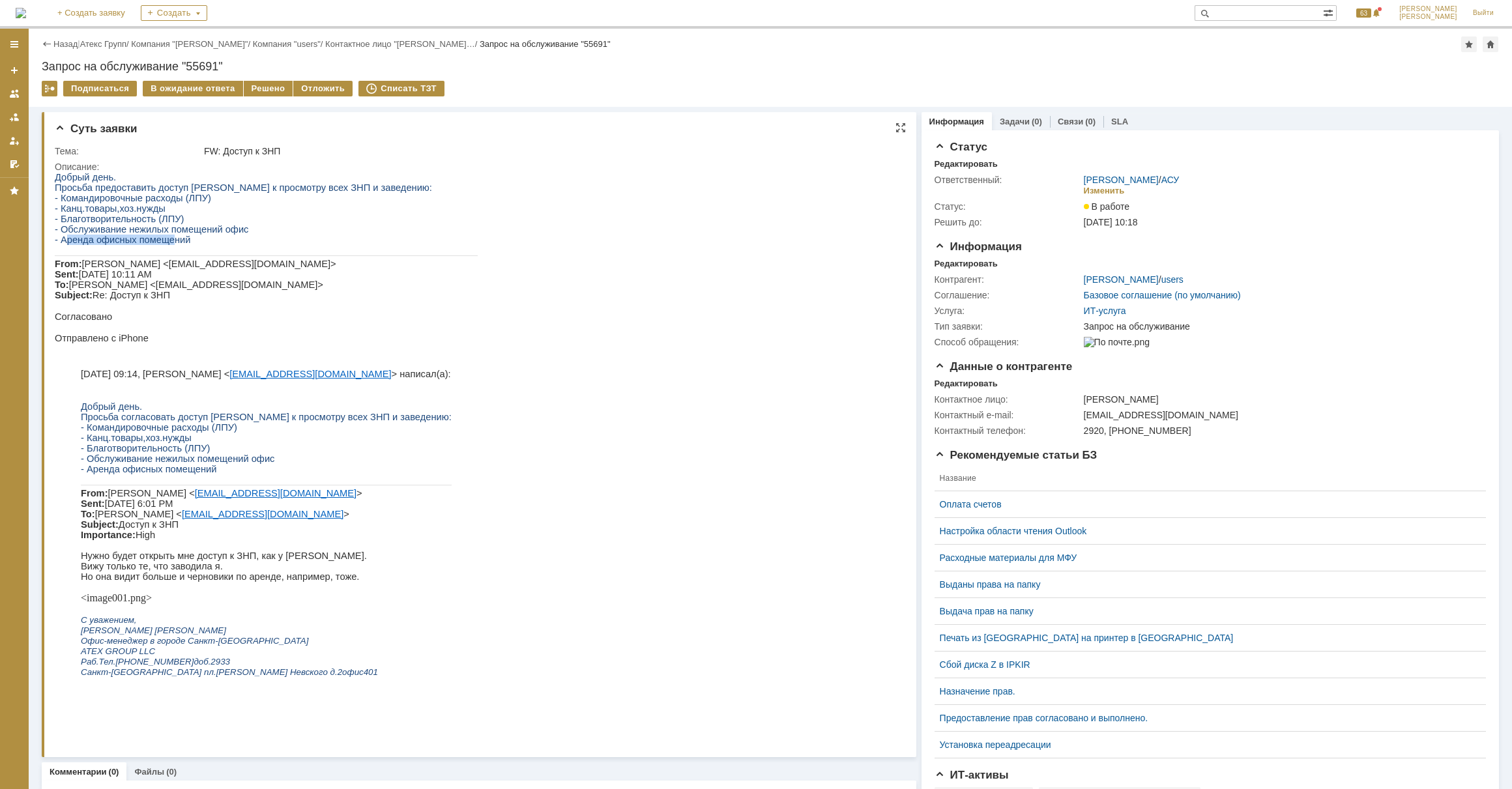 drag, startPoint x: 65, startPoint y: 244, endPoint x: 164, endPoint y: 246, distance: 99.0202 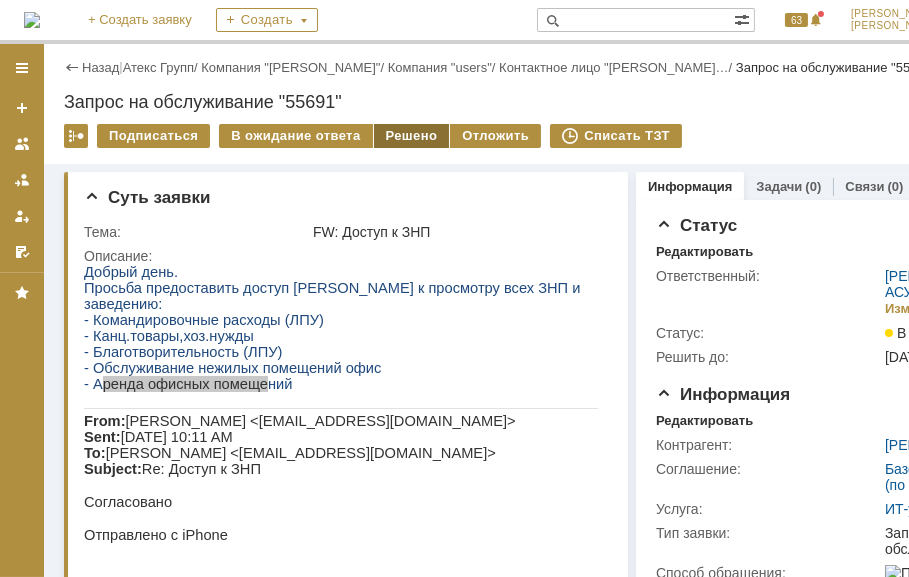 click on "Решено" at bounding box center (412, 136) 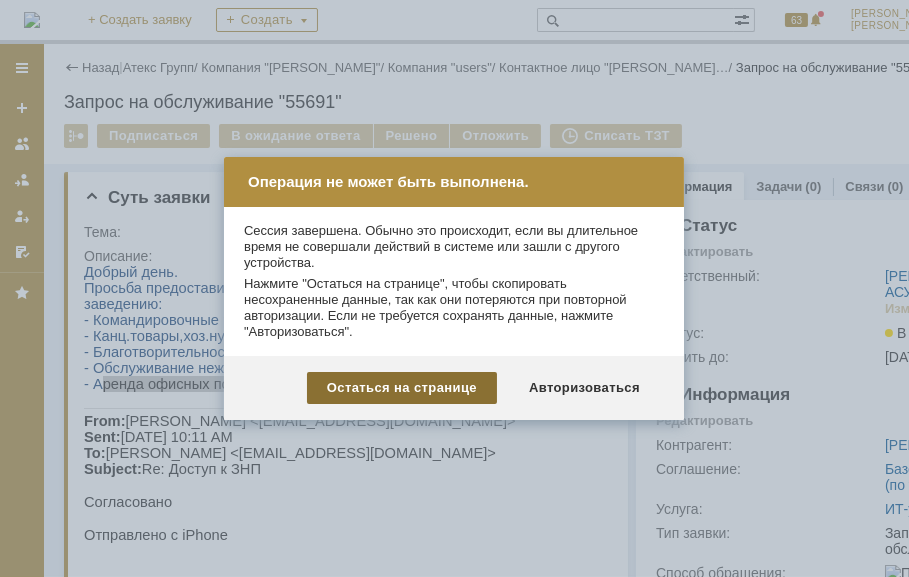 click on "Остаться на странице" at bounding box center [402, 388] 